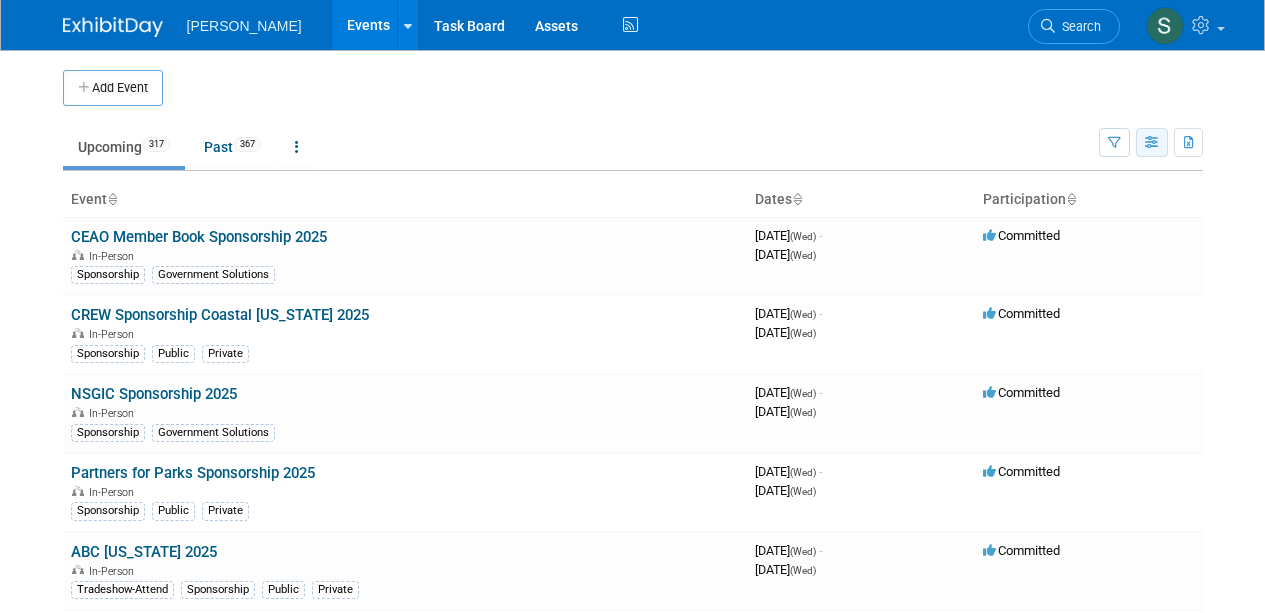scroll, scrollTop: 0, scrollLeft: 0, axis: both 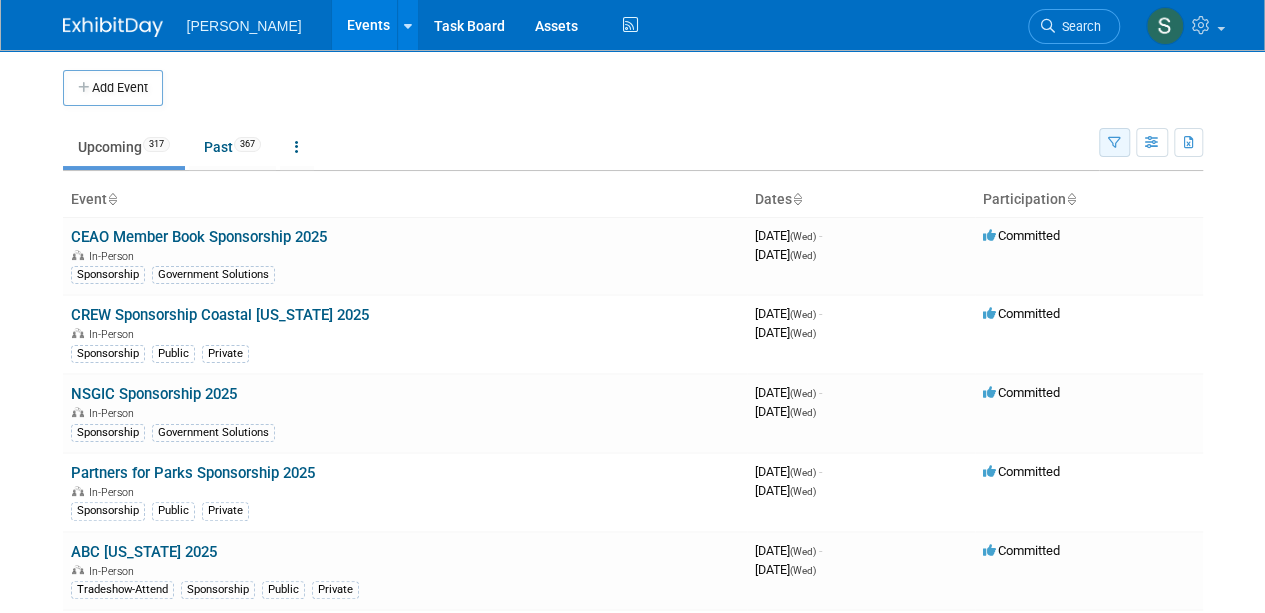 click at bounding box center (1114, 142) 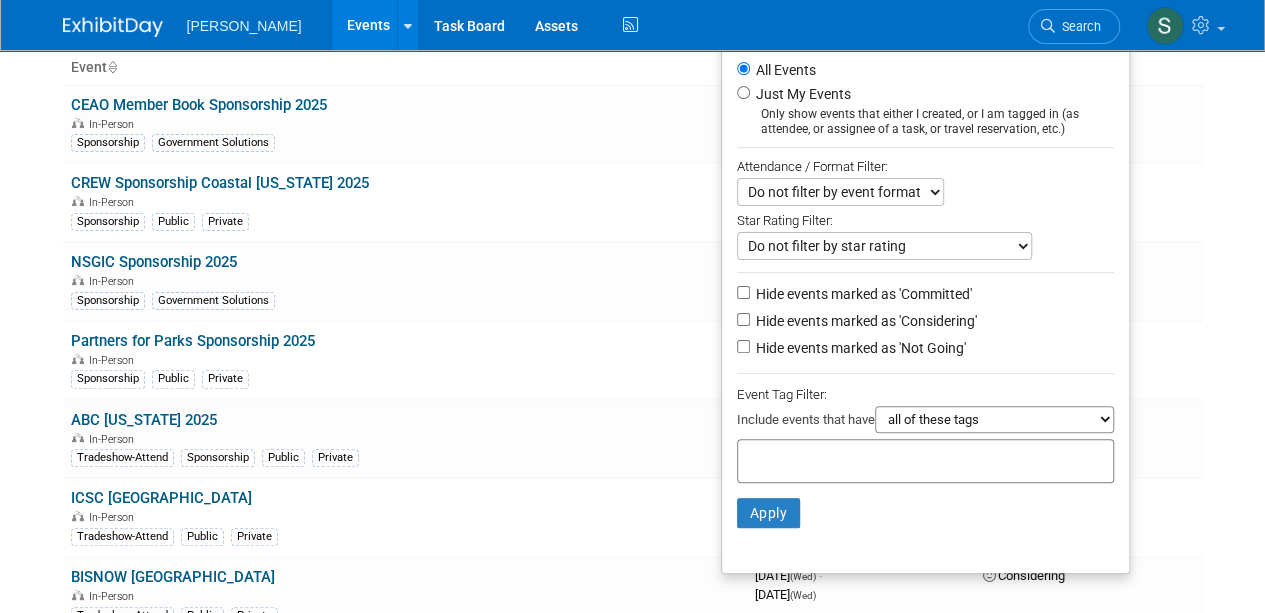 scroll, scrollTop: 266, scrollLeft: 0, axis: vertical 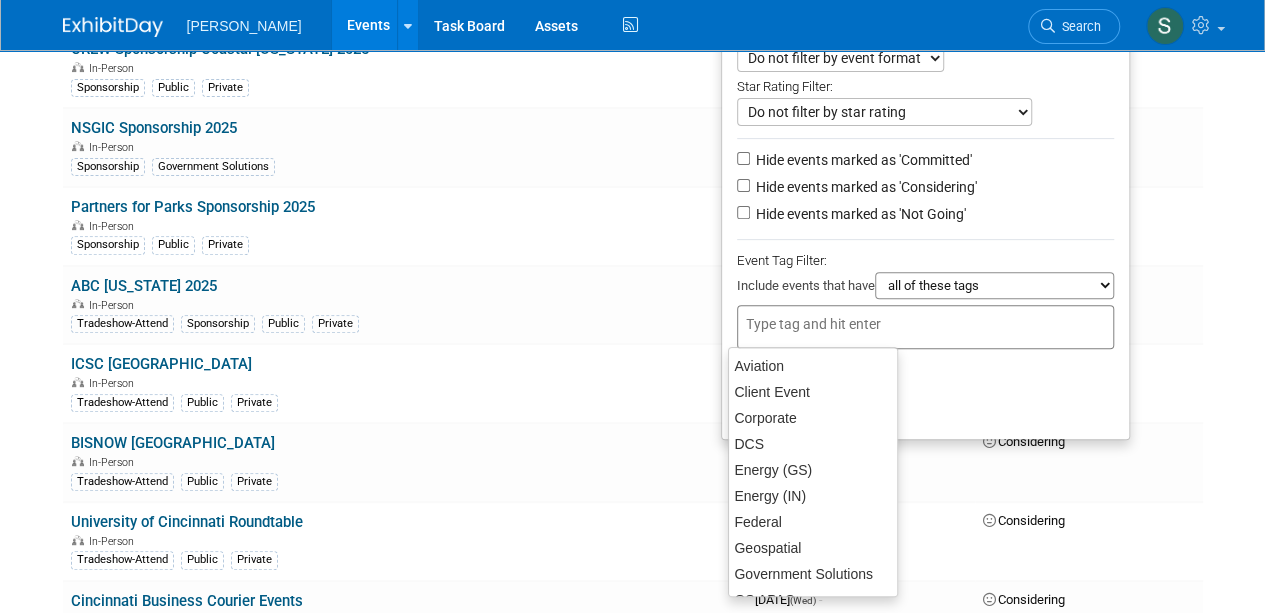 click at bounding box center (826, 324) 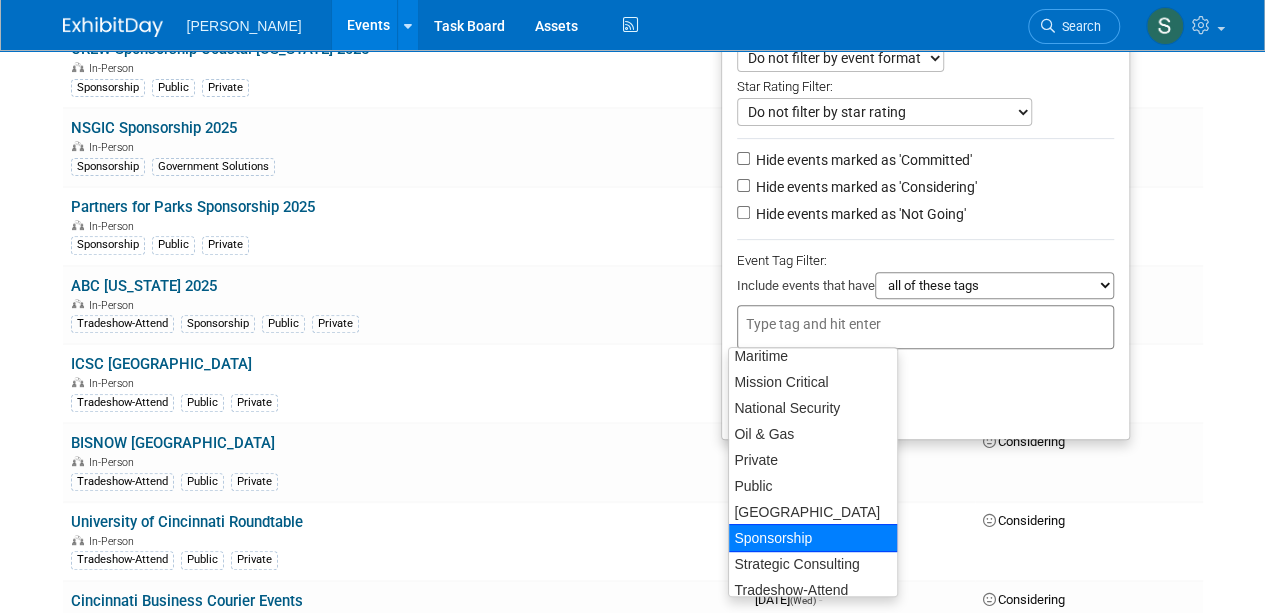 scroll, scrollTop: 333, scrollLeft: 0, axis: vertical 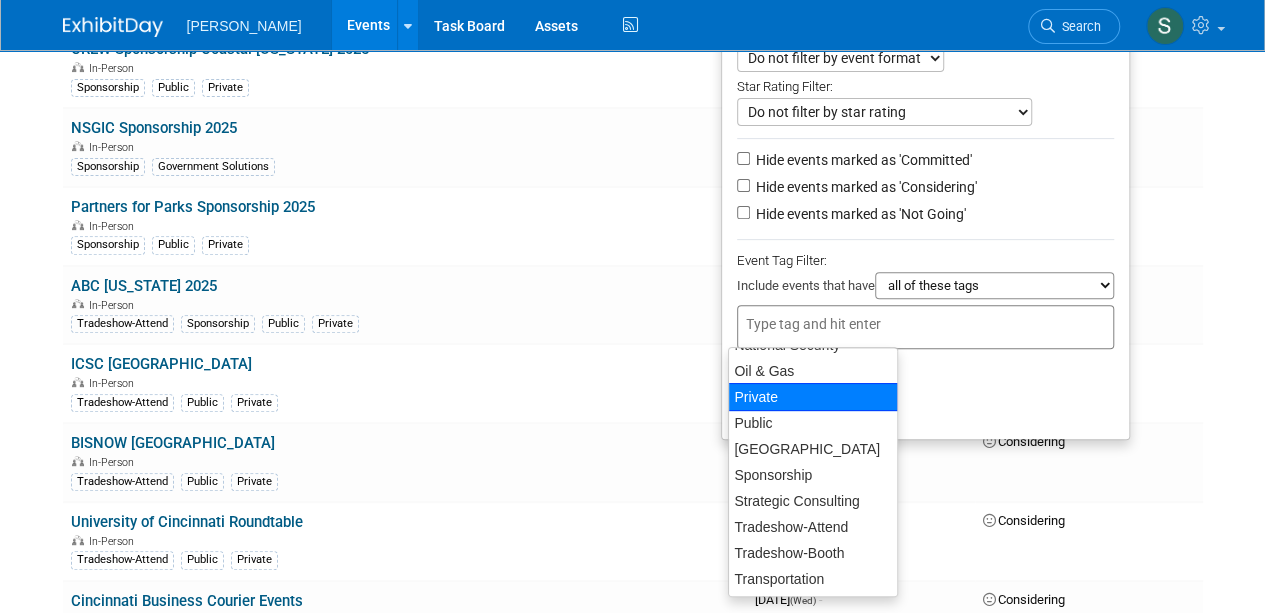 click on "Private" at bounding box center (813, 397) 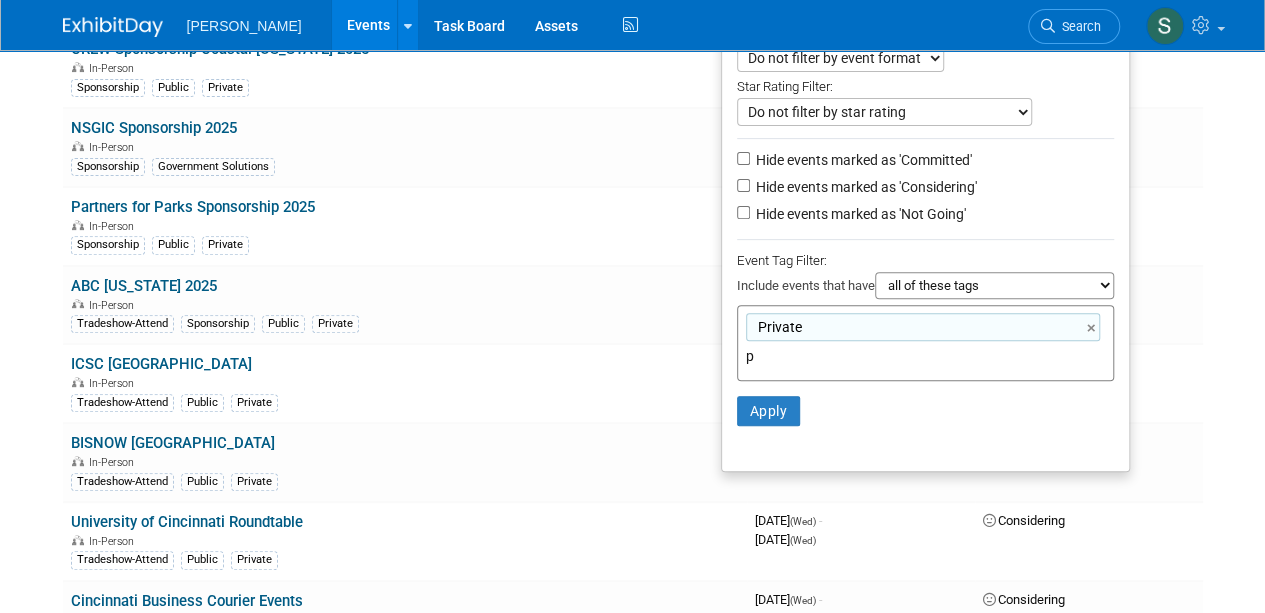 scroll, scrollTop: 0, scrollLeft: 0, axis: both 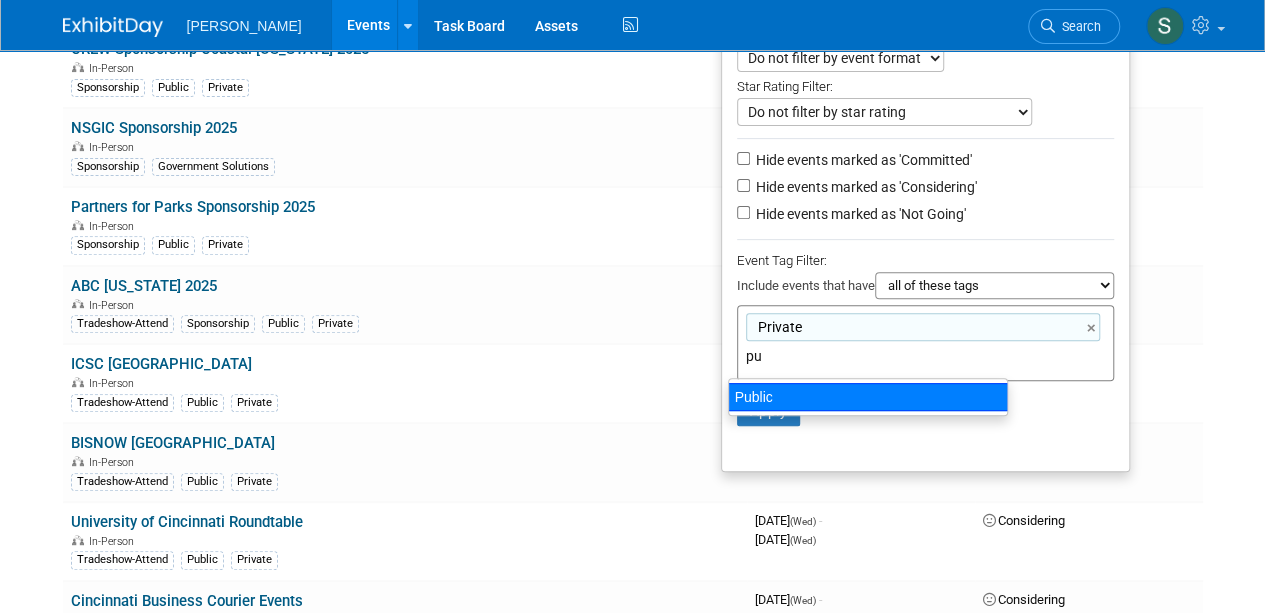 click on "Public" at bounding box center (868, 397) 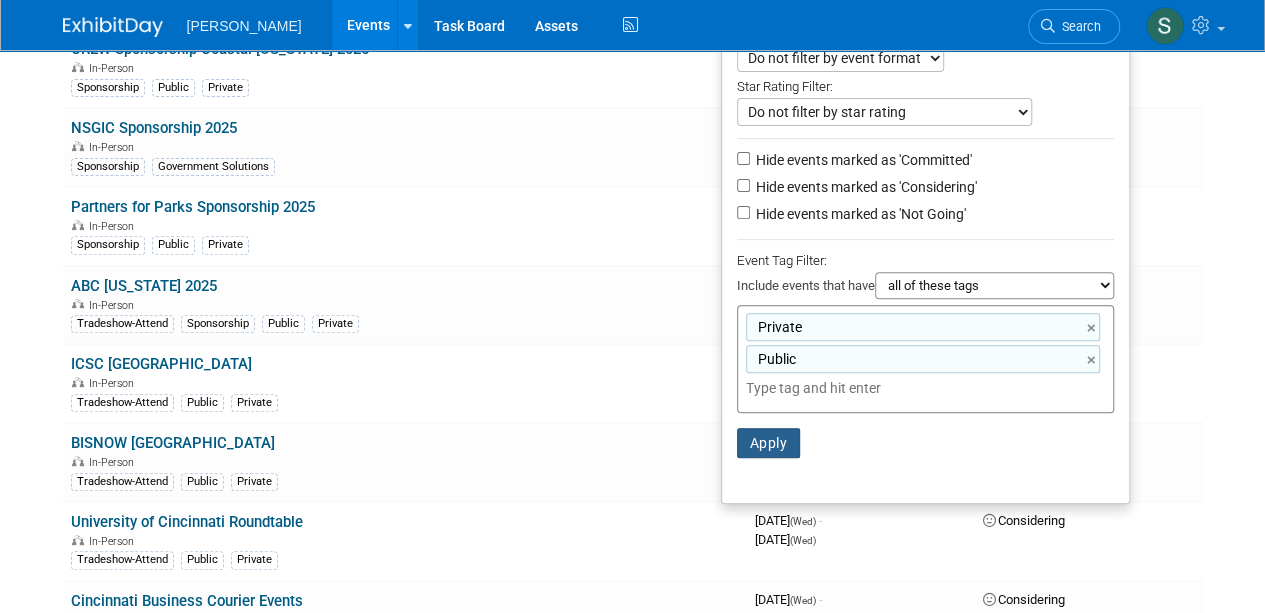 click on "Apply" at bounding box center [769, 443] 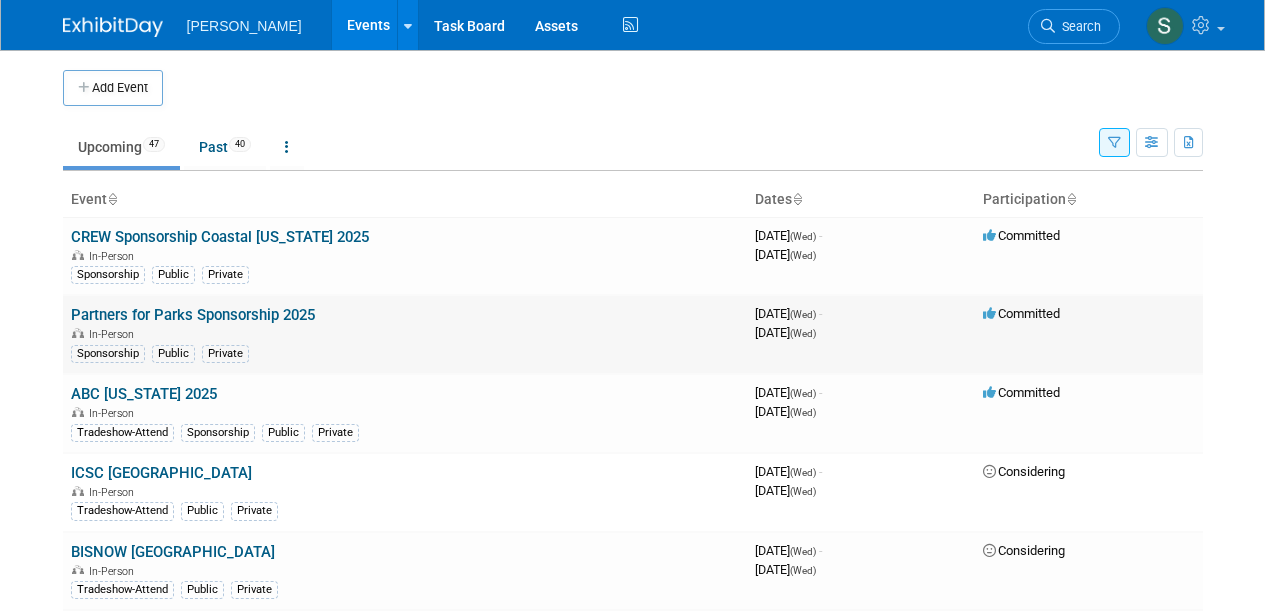 scroll, scrollTop: 0, scrollLeft: 0, axis: both 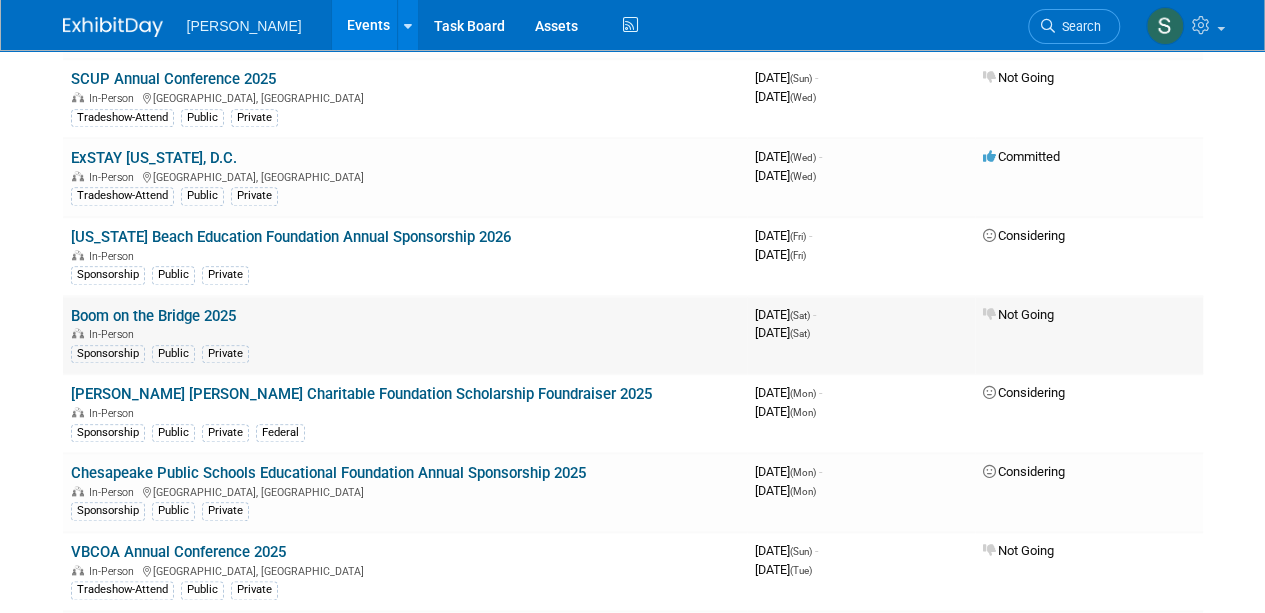 drag, startPoint x: 176, startPoint y: 309, endPoint x: 550, endPoint y: 330, distance: 374.5891 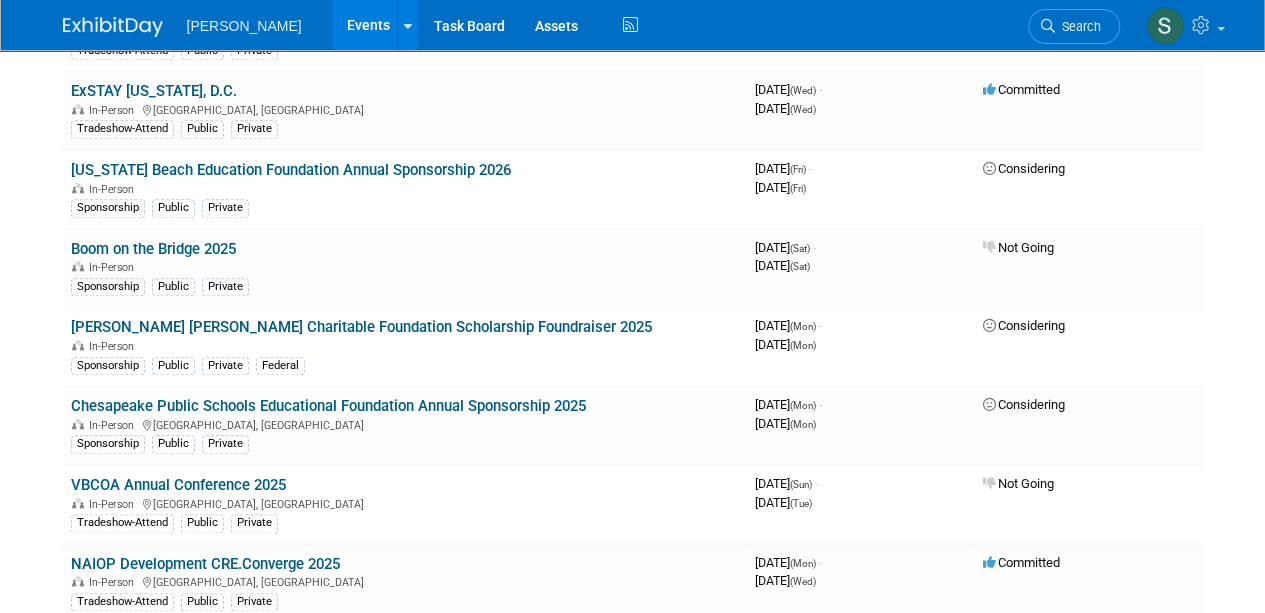 drag, startPoint x: 226, startPoint y: 240, endPoint x: 36, endPoint y: 352, distance: 220.55385 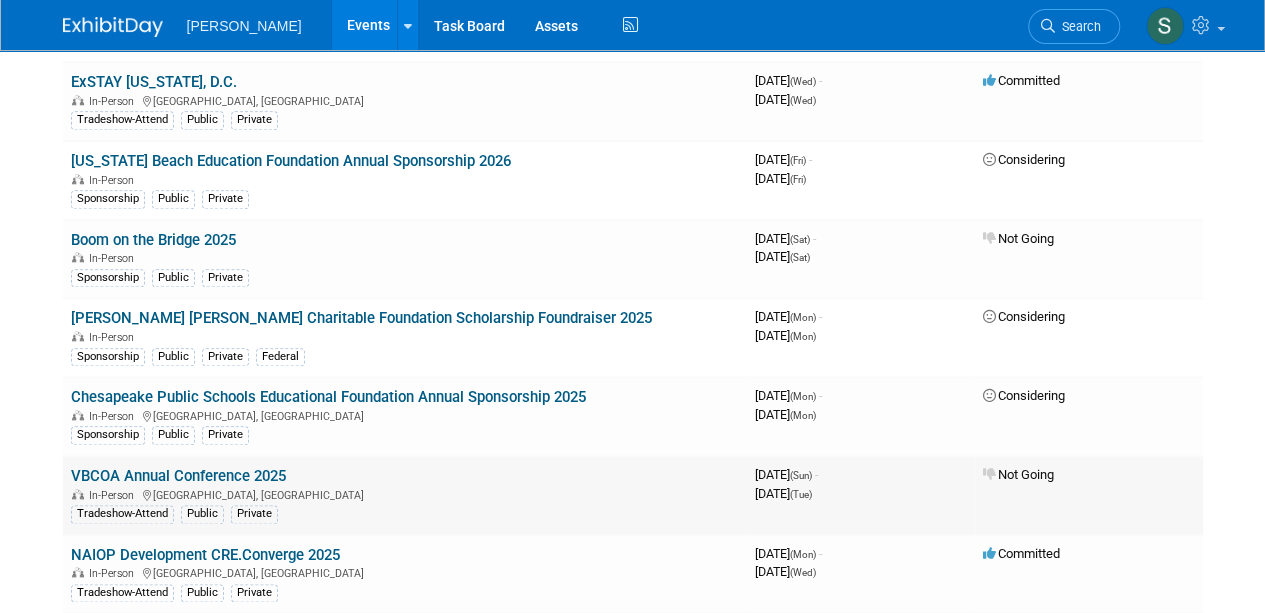 scroll, scrollTop: 1000, scrollLeft: 0, axis: vertical 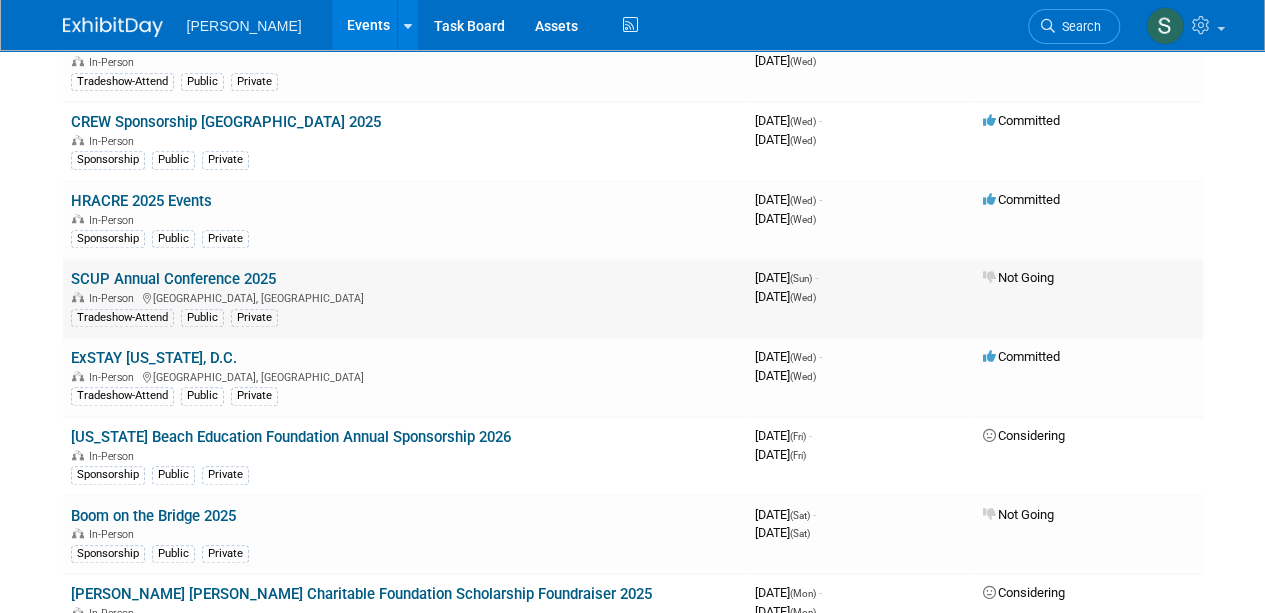 click on "SCUP Annual Conference 2025" at bounding box center [173, 279] 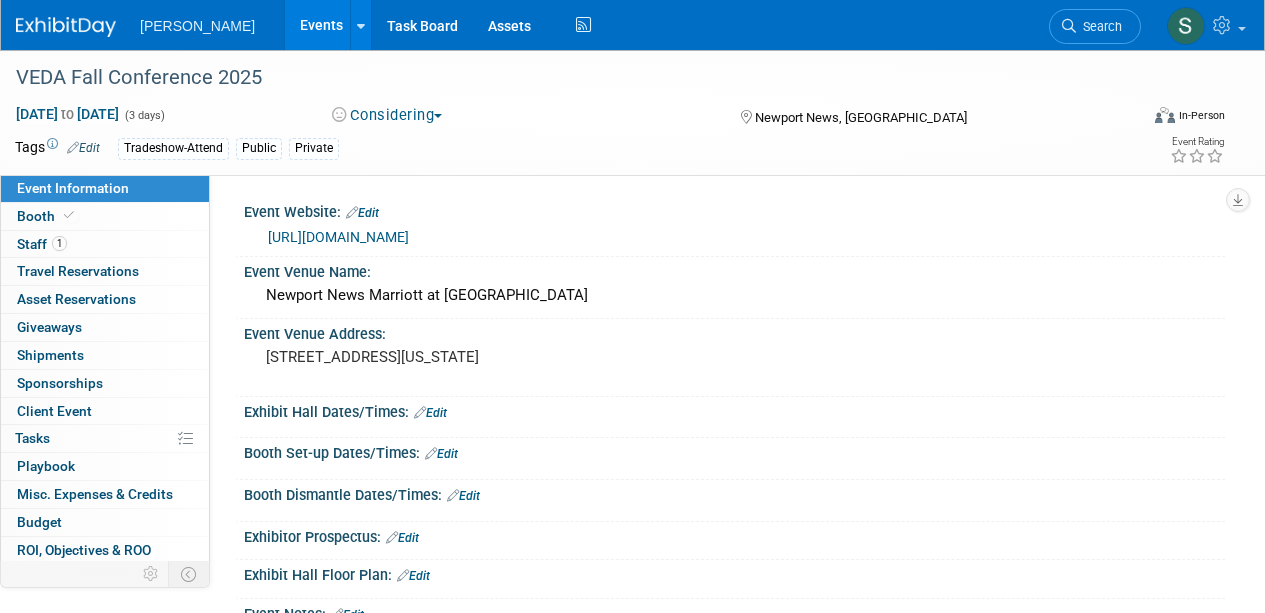 scroll, scrollTop: 0, scrollLeft: 0, axis: both 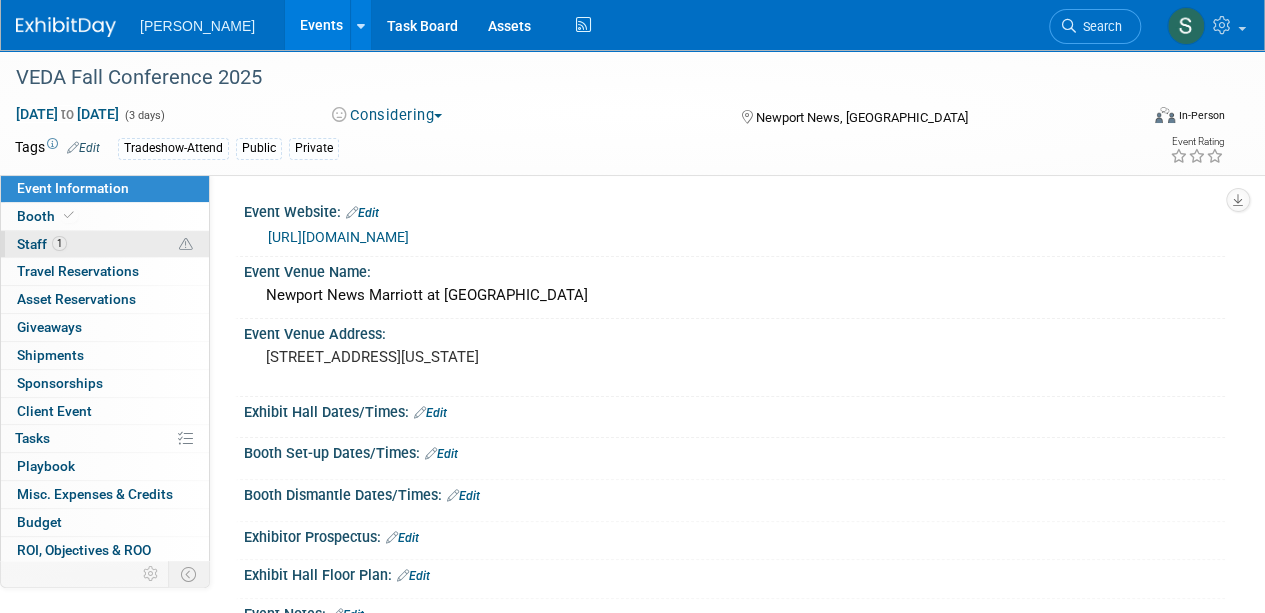click on "1
Staff 1" at bounding box center [105, 244] 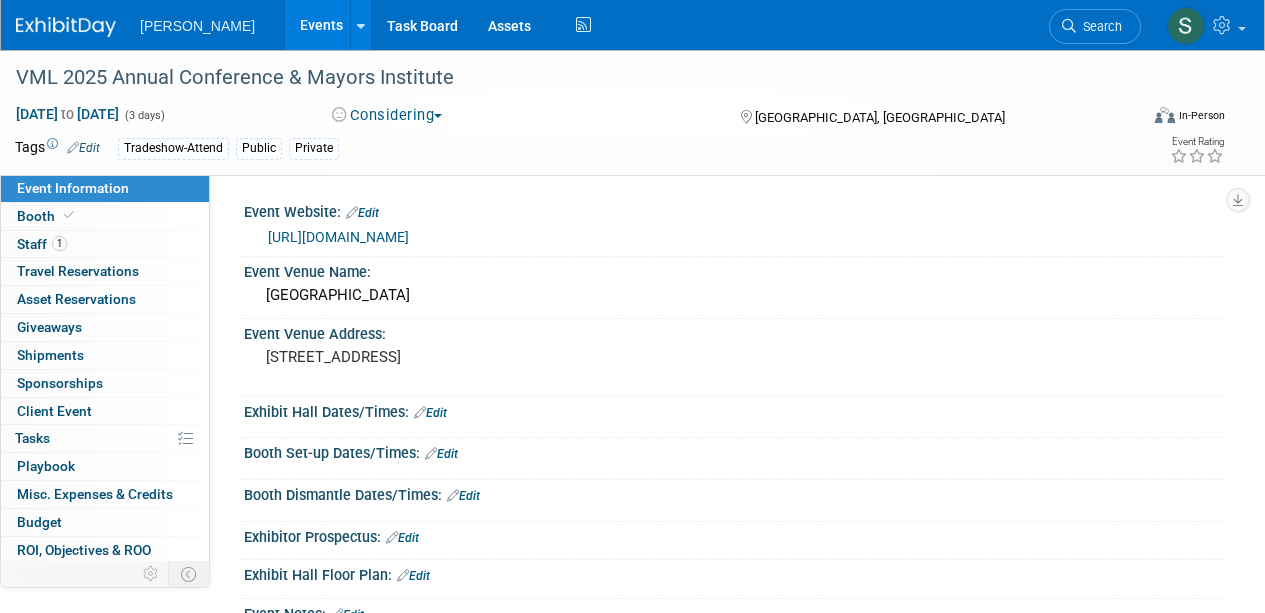 scroll, scrollTop: 0, scrollLeft: 0, axis: both 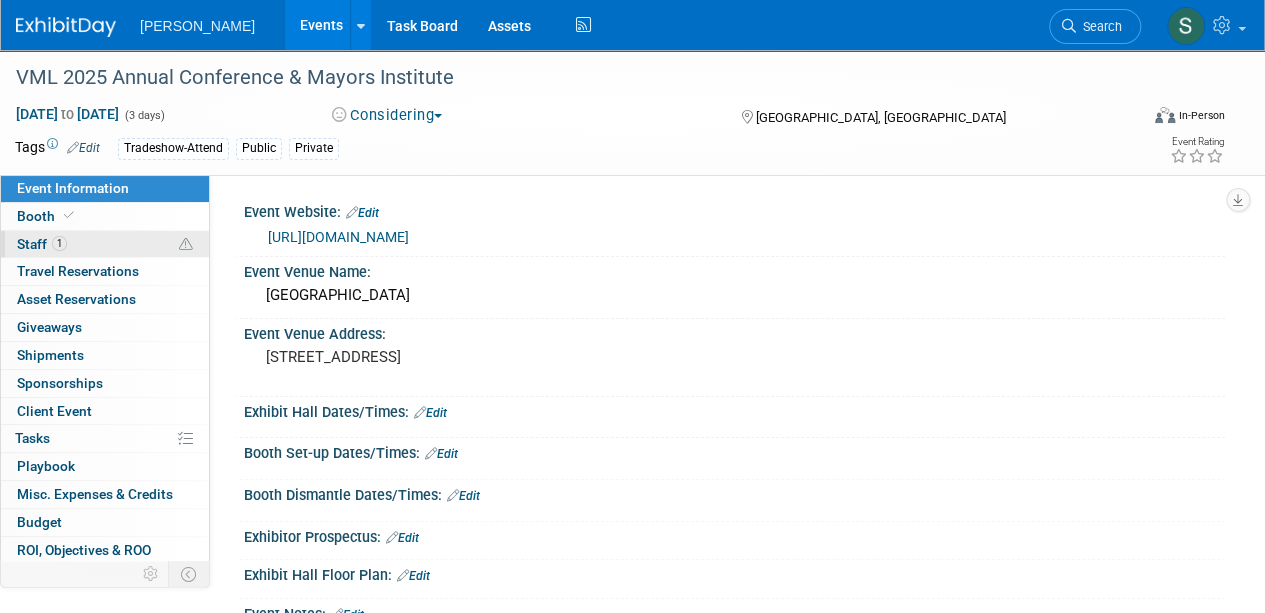 click on "Staff 1" at bounding box center (42, 244) 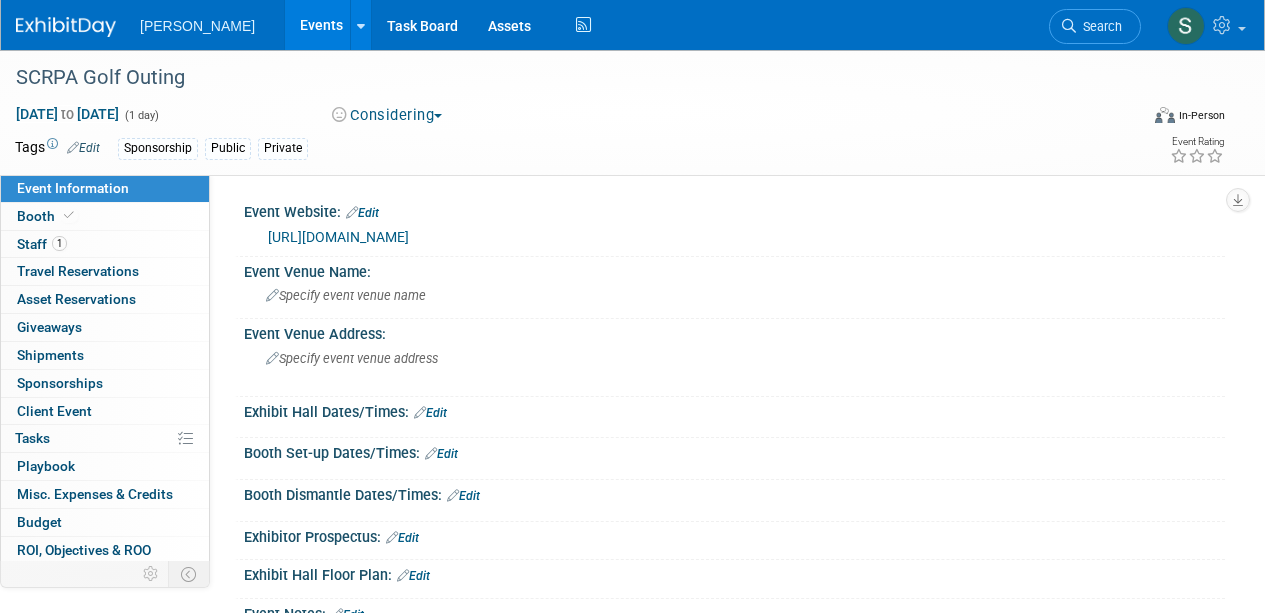 scroll, scrollTop: 0, scrollLeft: 0, axis: both 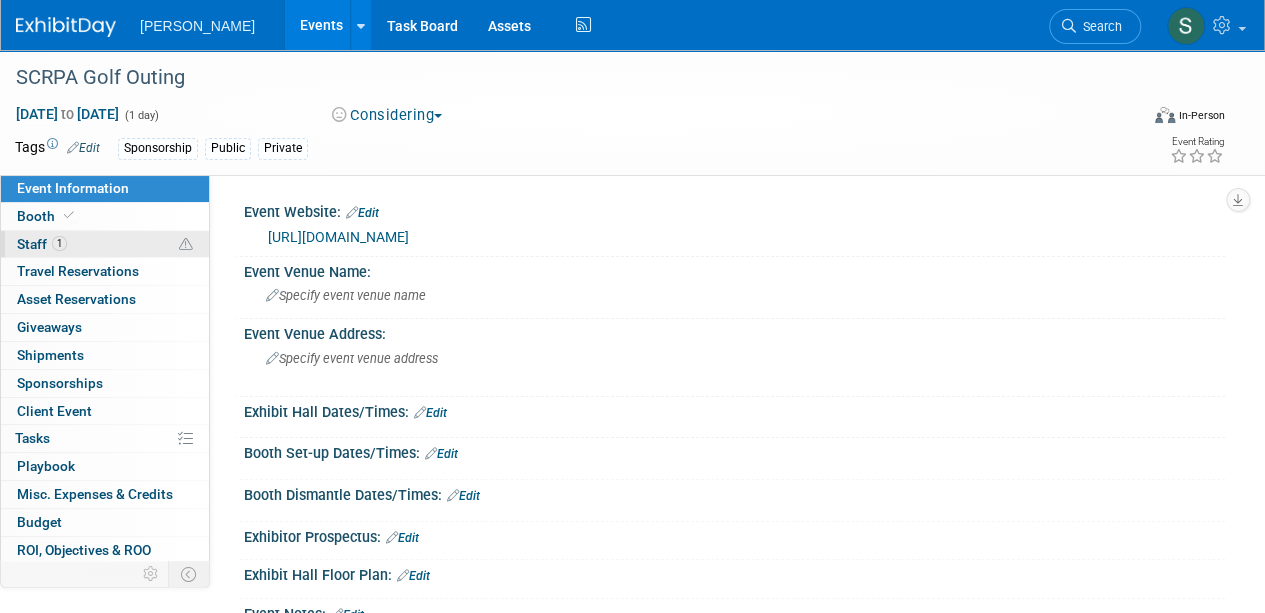 click on "1
Staff 1" at bounding box center (105, 244) 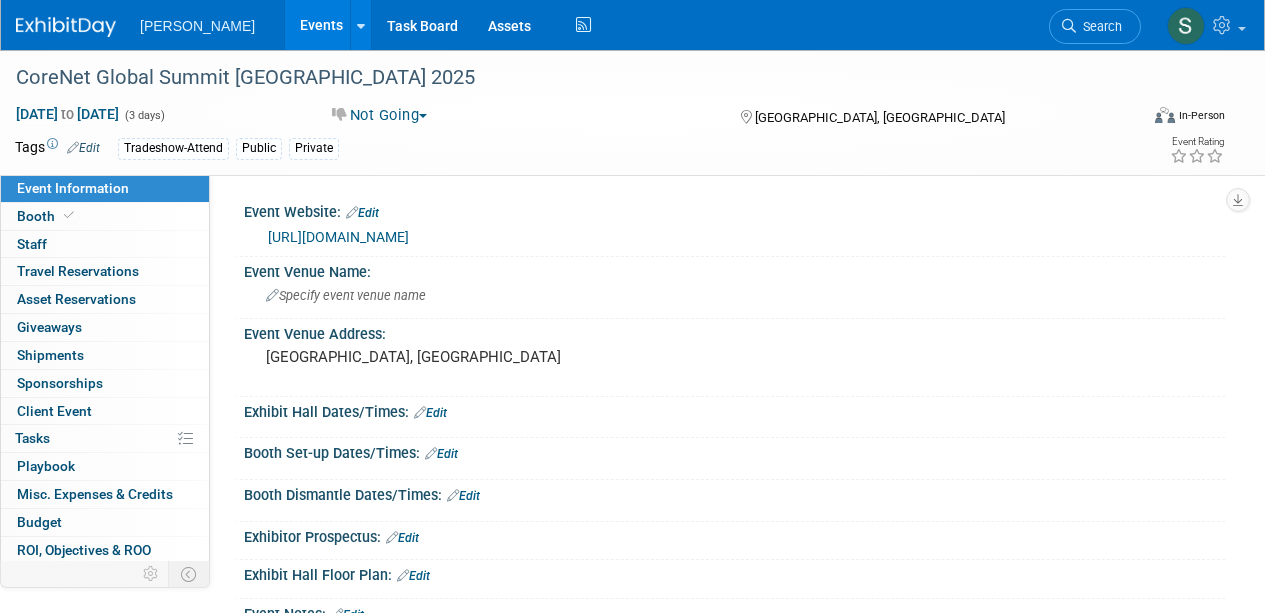 scroll, scrollTop: 0, scrollLeft: 0, axis: both 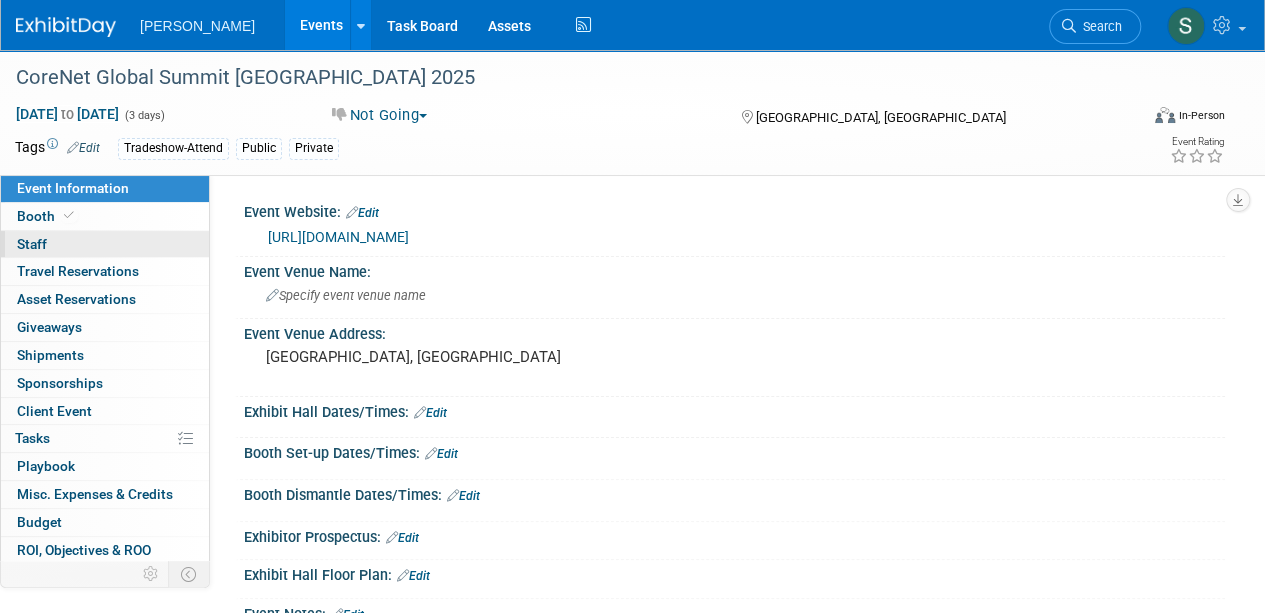 click on "0
Staff 0" at bounding box center [105, 244] 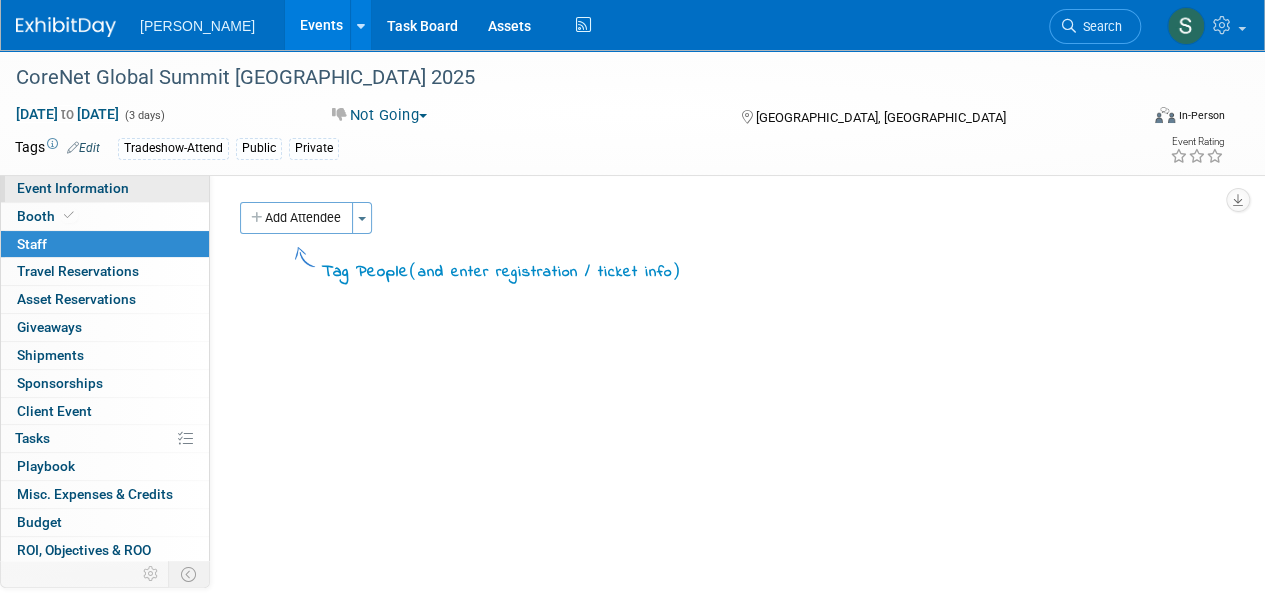 click on "Event Information" at bounding box center (73, 188) 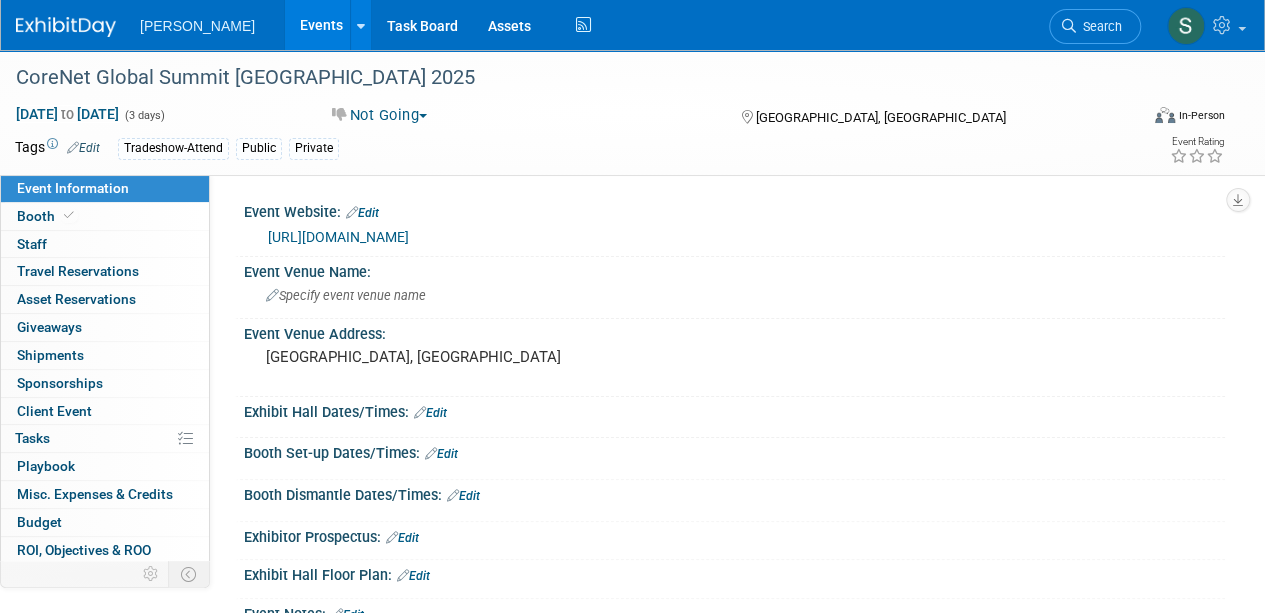 click on "[URL][DOMAIN_NAME]" at bounding box center (338, 237) 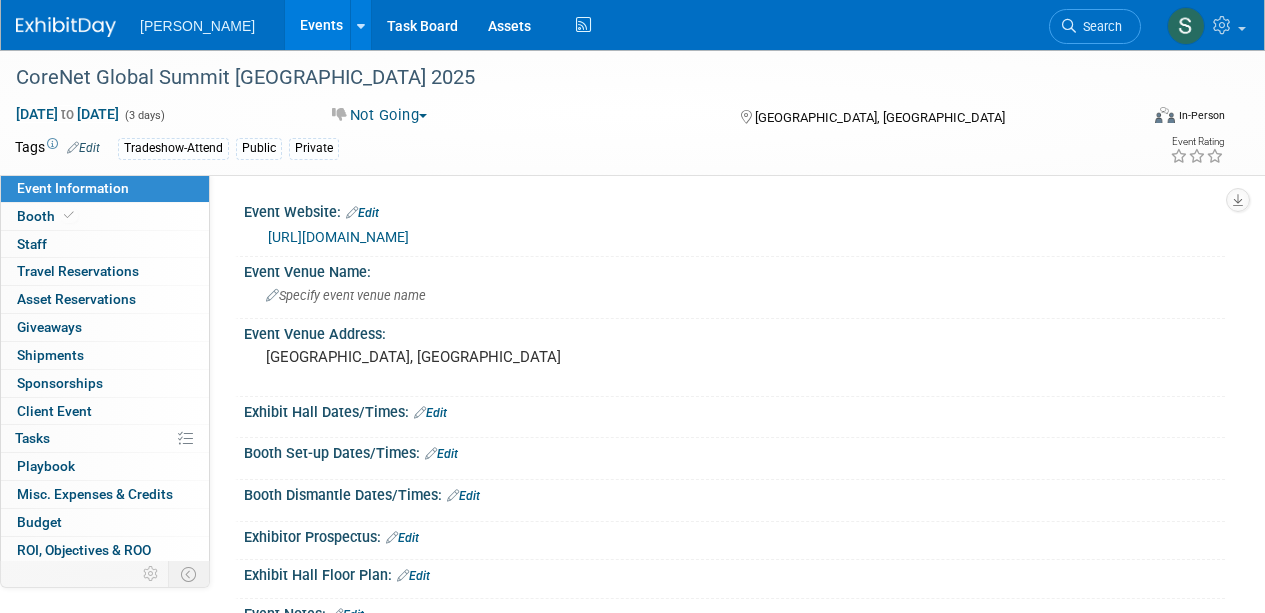 scroll, scrollTop: 0, scrollLeft: 0, axis: both 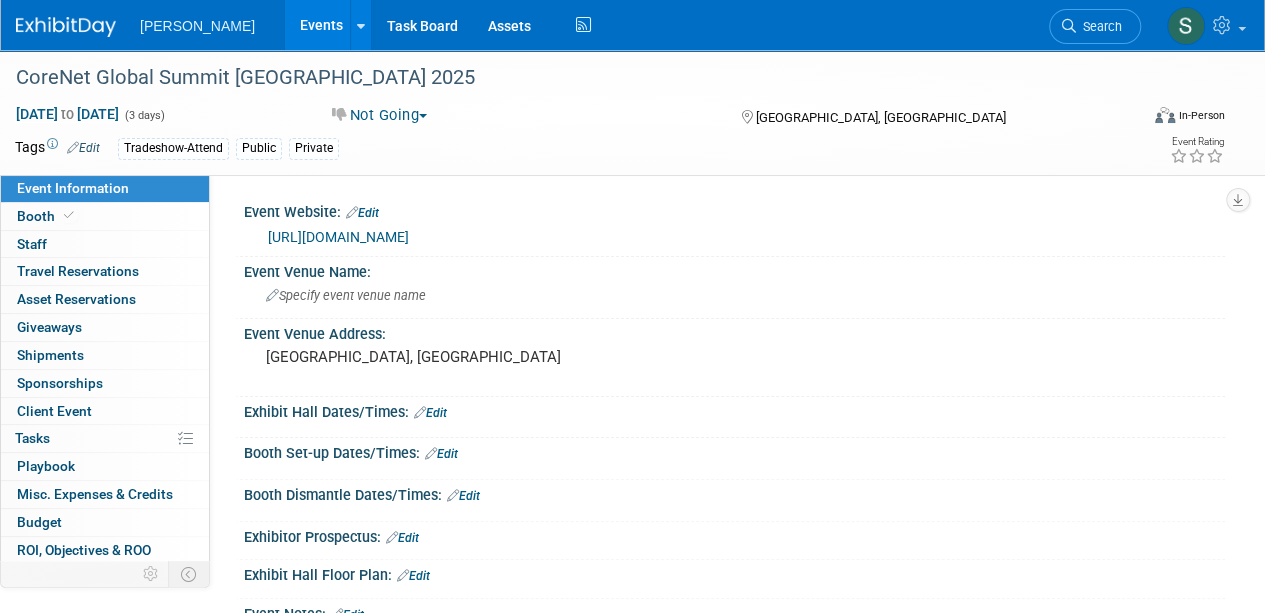 click on "https://www.corenetglobal.org/attend-summits-events/2025-global-summit-north-america" at bounding box center (338, 237) 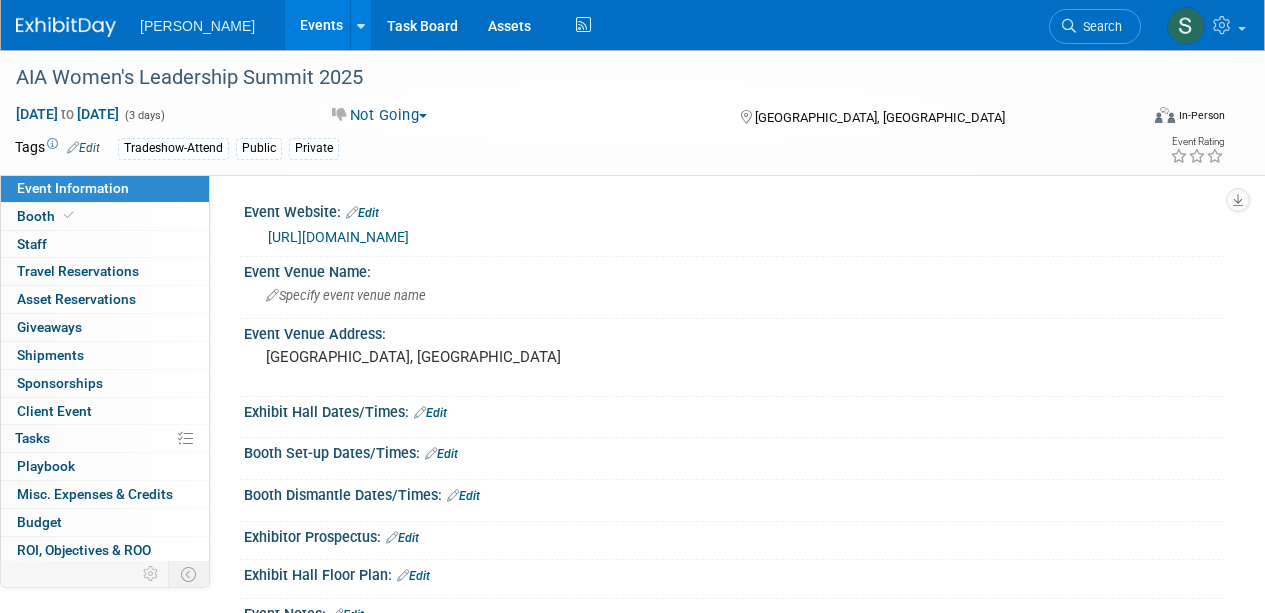 scroll, scrollTop: 0, scrollLeft: 0, axis: both 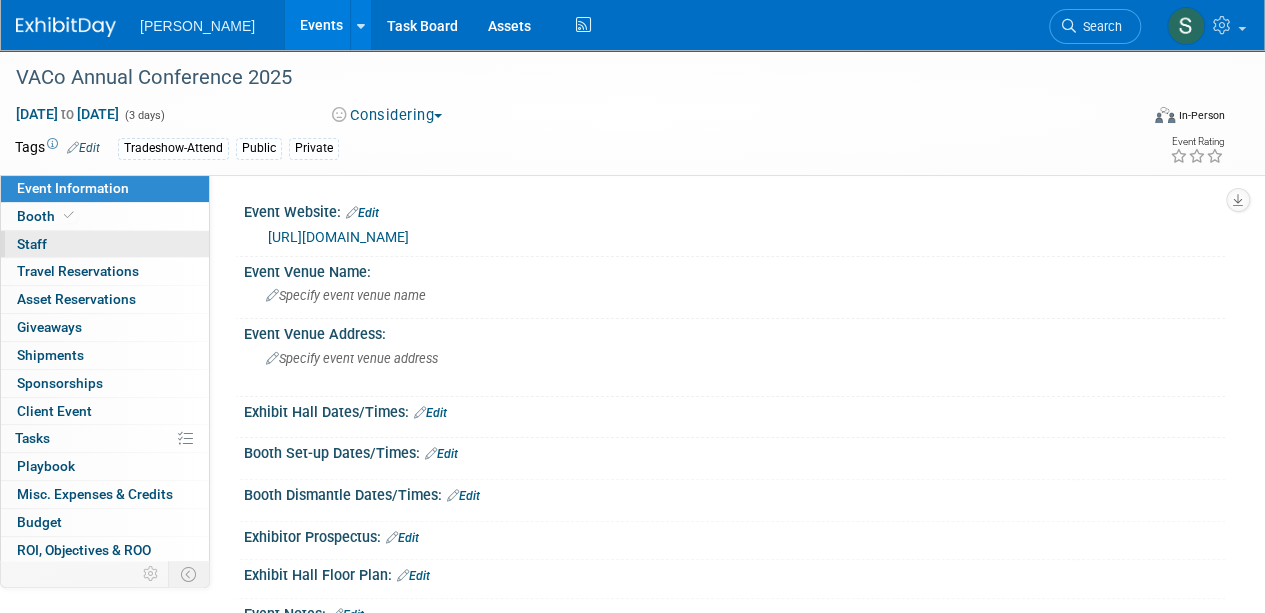 click on "0
Staff 0" at bounding box center (105, 244) 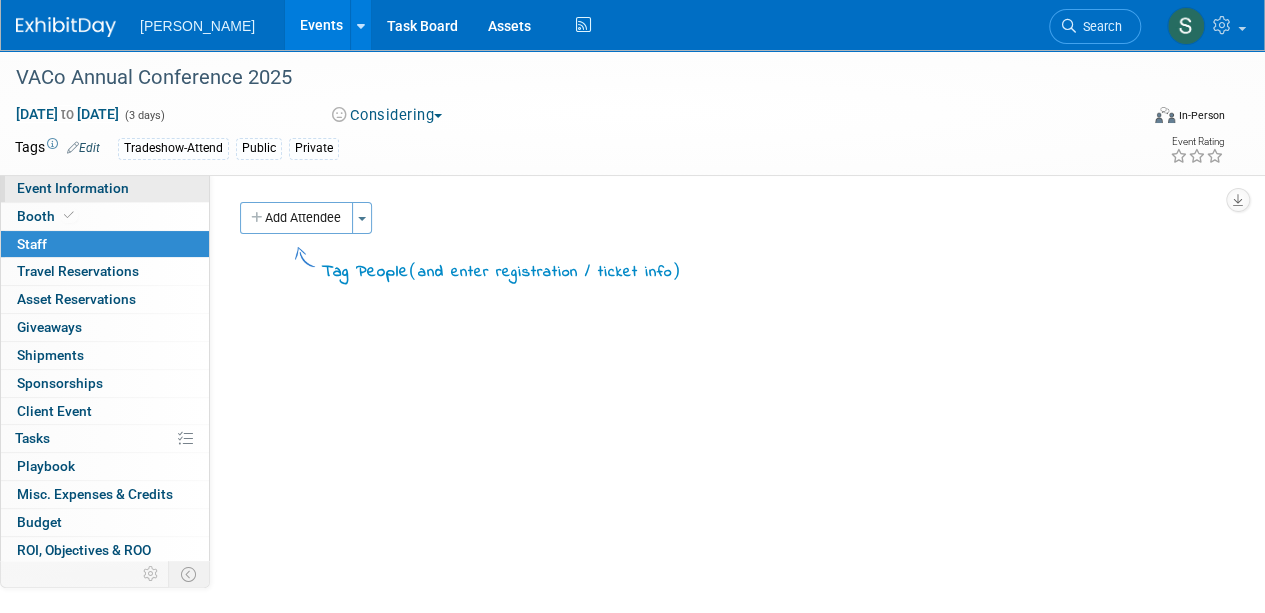 click on "Event Information" at bounding box center [73, 188] 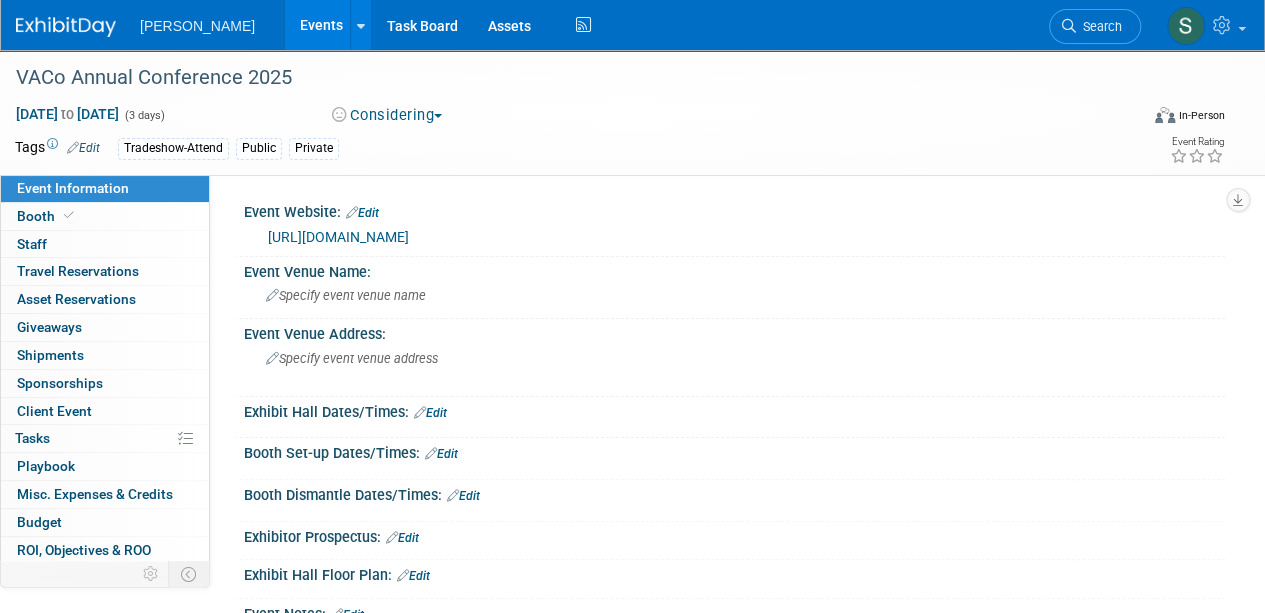 click on "https://www.vaco.org/education-and-events/annual-conference/" at bounding box center (338, 237) 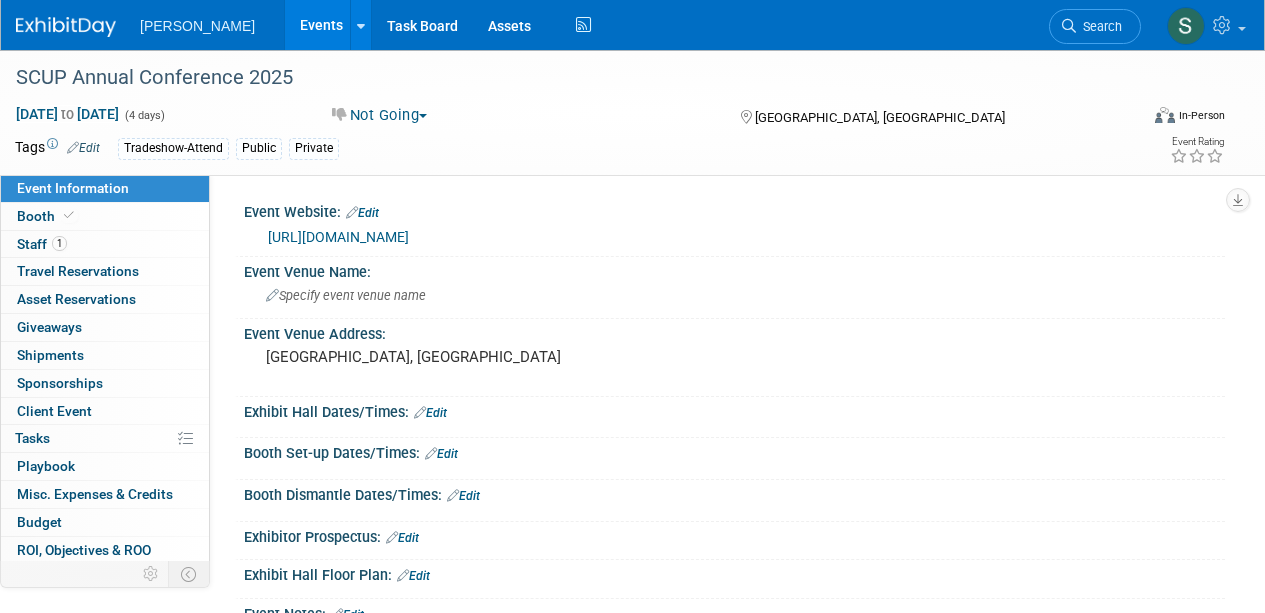 scroll, scrollTop: 0, scrollLeft: 0, axis: both 